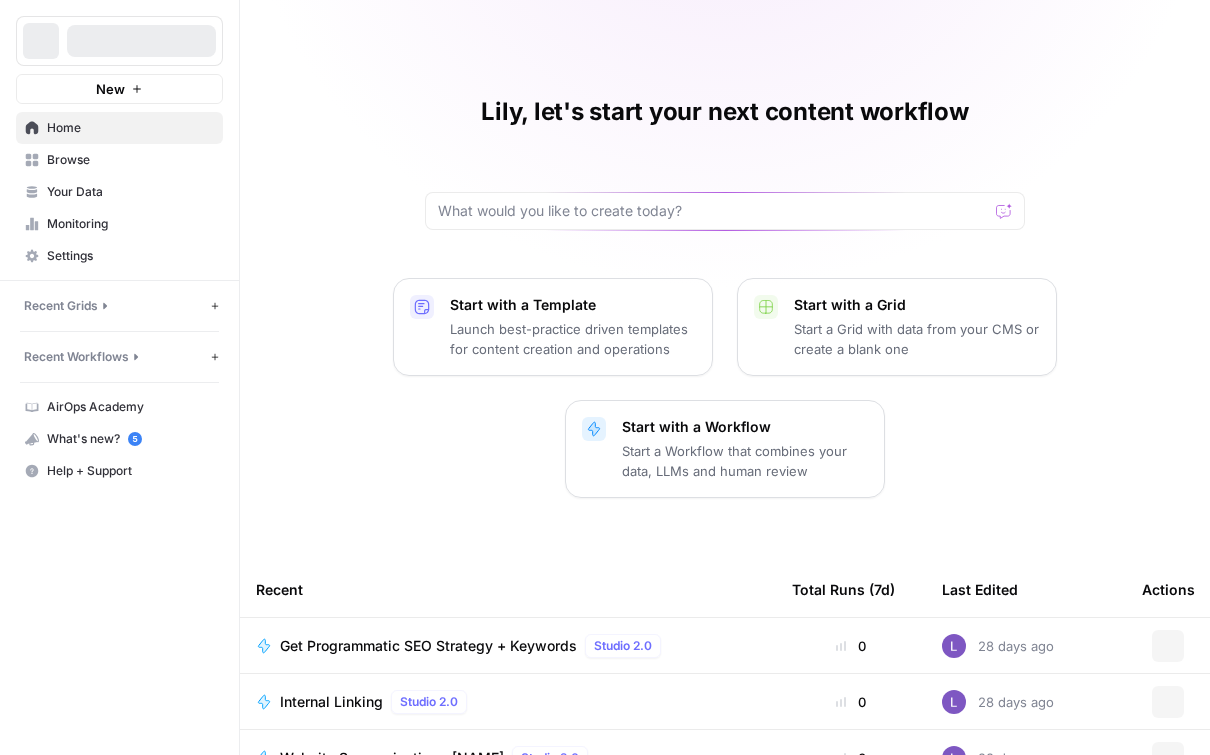 scroll, scrollTop: 0, scrollLeft: 0, axis: both 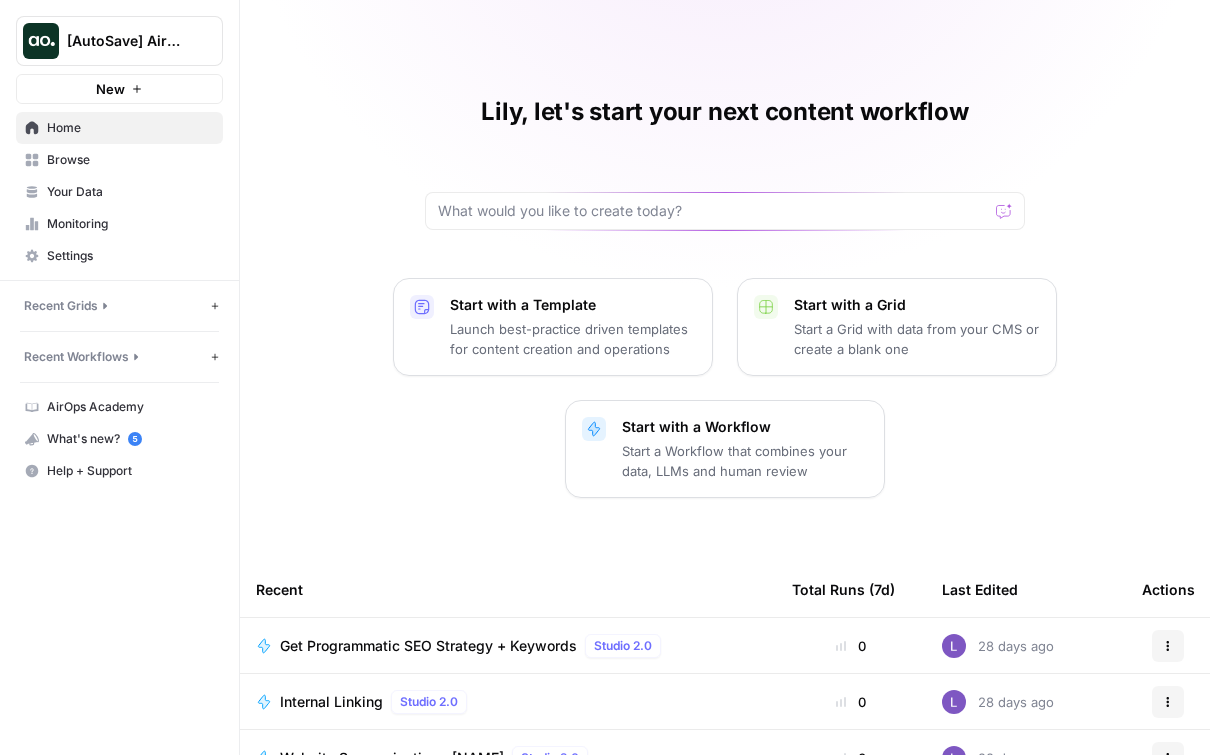 click on "Browse" at bounding box center (130, 160) 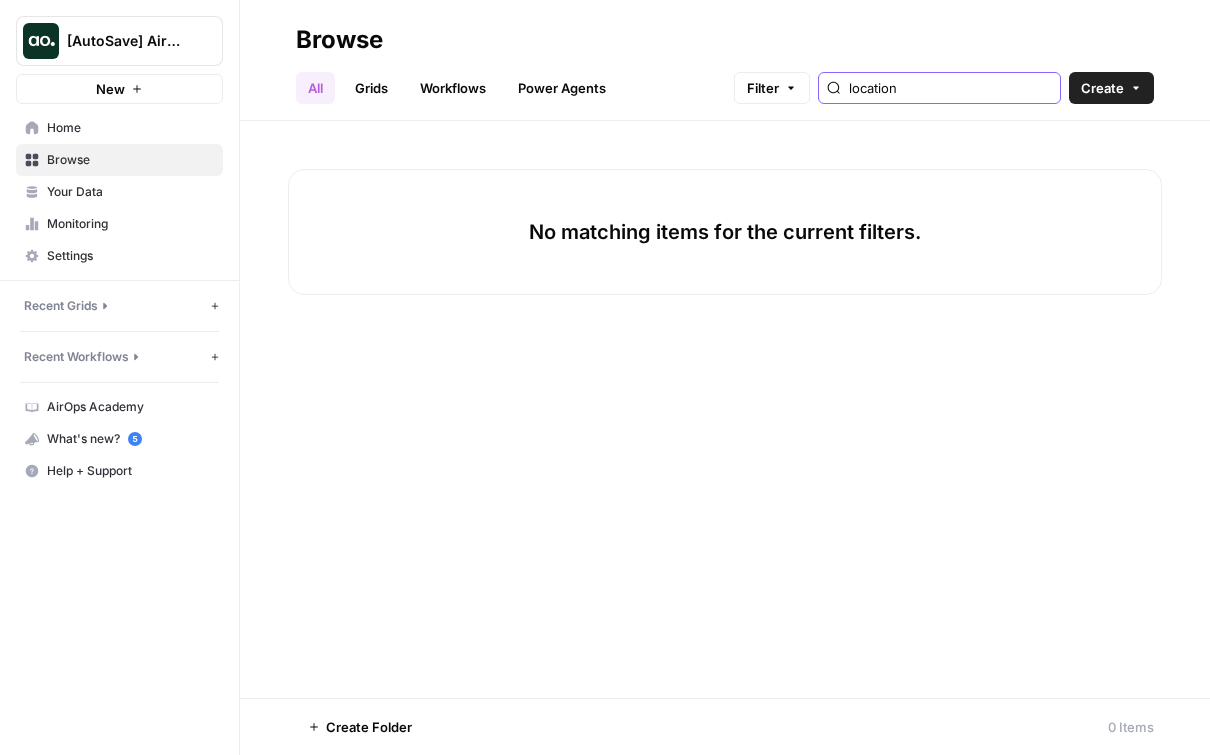 click on "location" at bounding box center [950, 88] 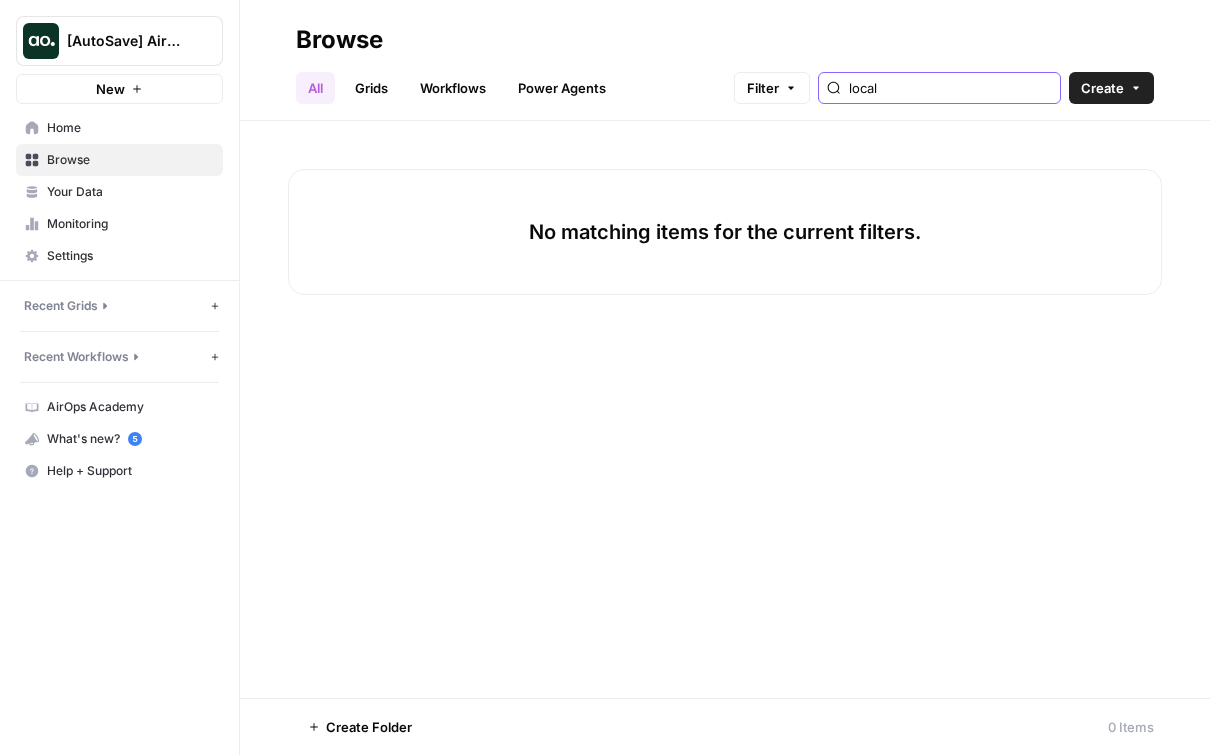 type on "local" 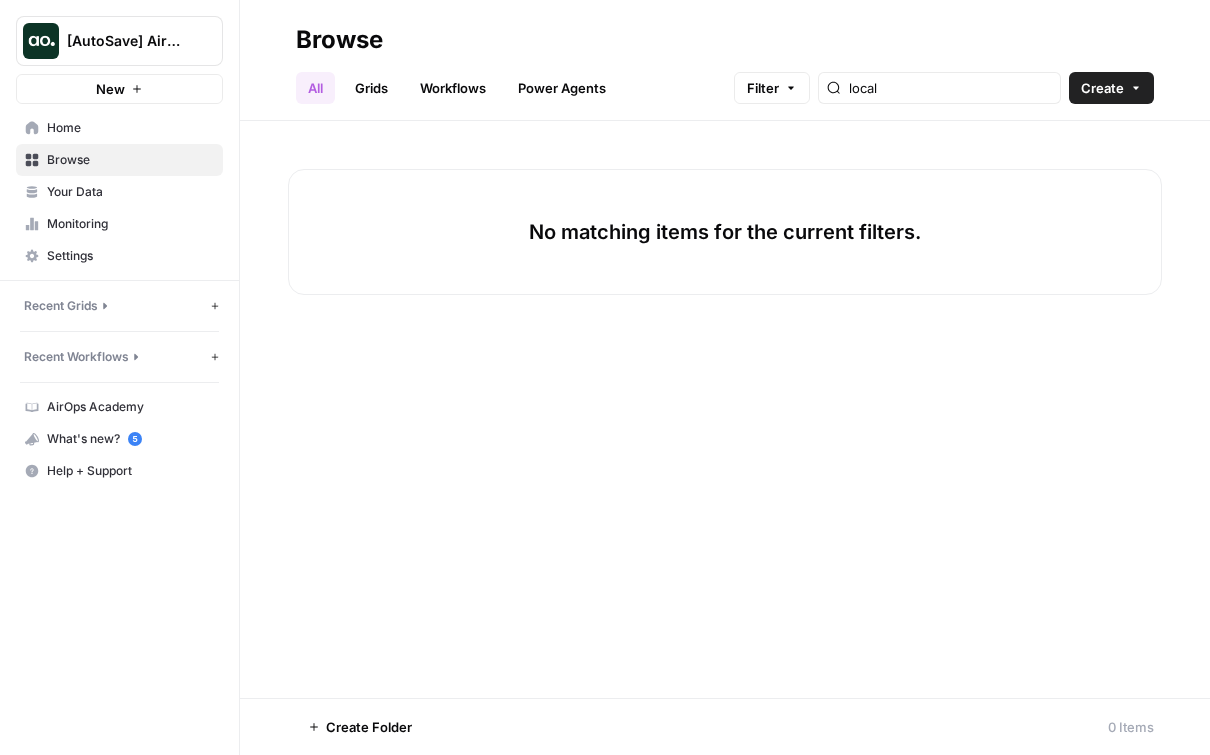 click on "[AutoSave] AirOps" at bounding box center [119, 41] 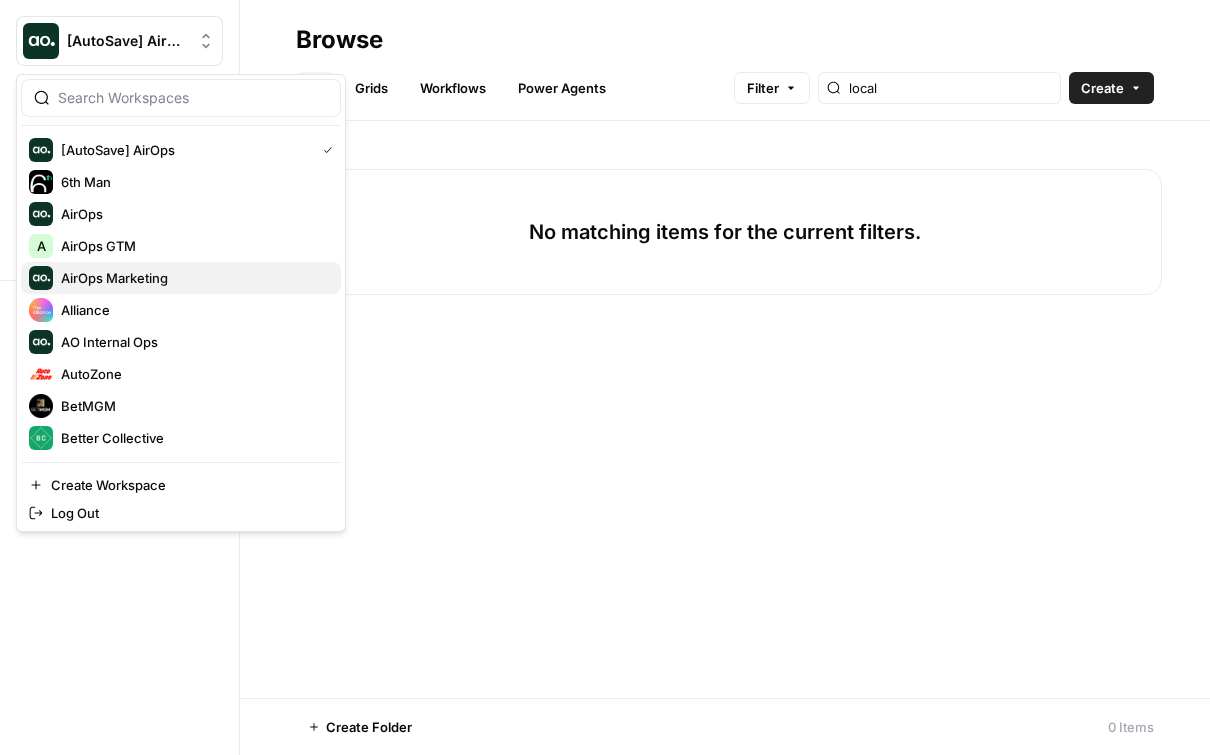 click on "AirOps Marketing" at bounding box center [193, 278] 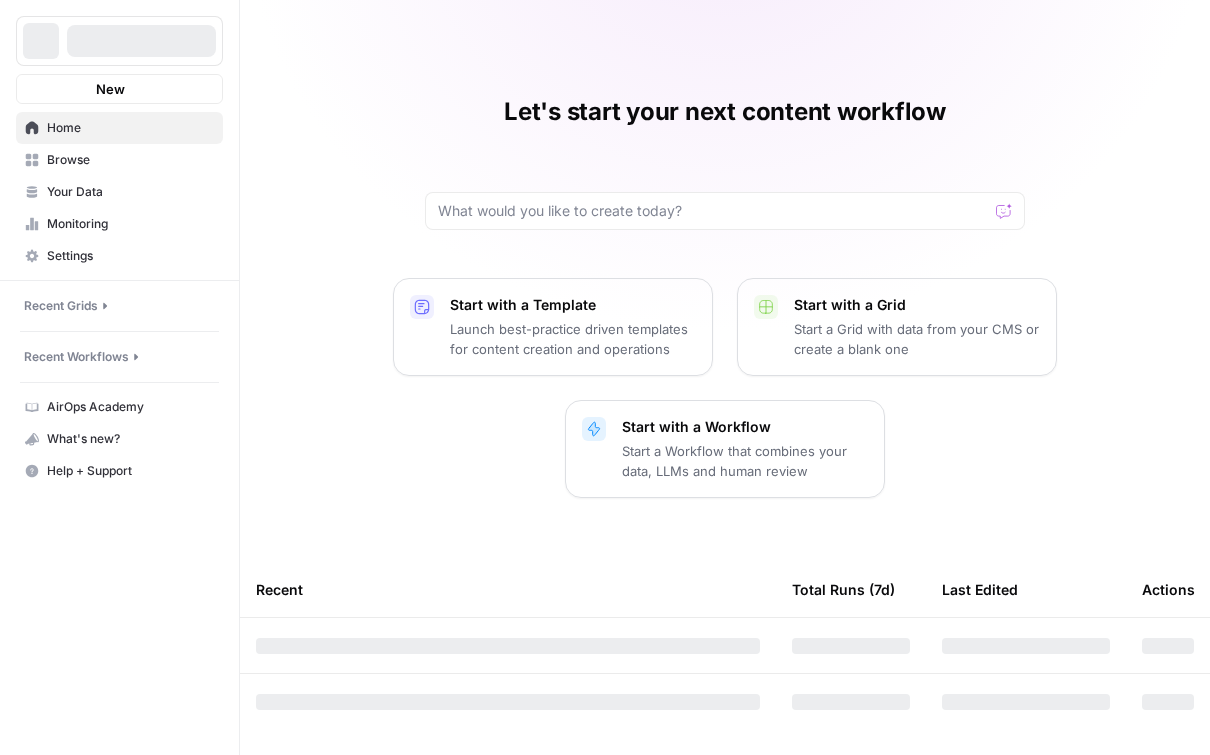 scroll, scrollTop: 0, scrollLeft: 0, axis: both 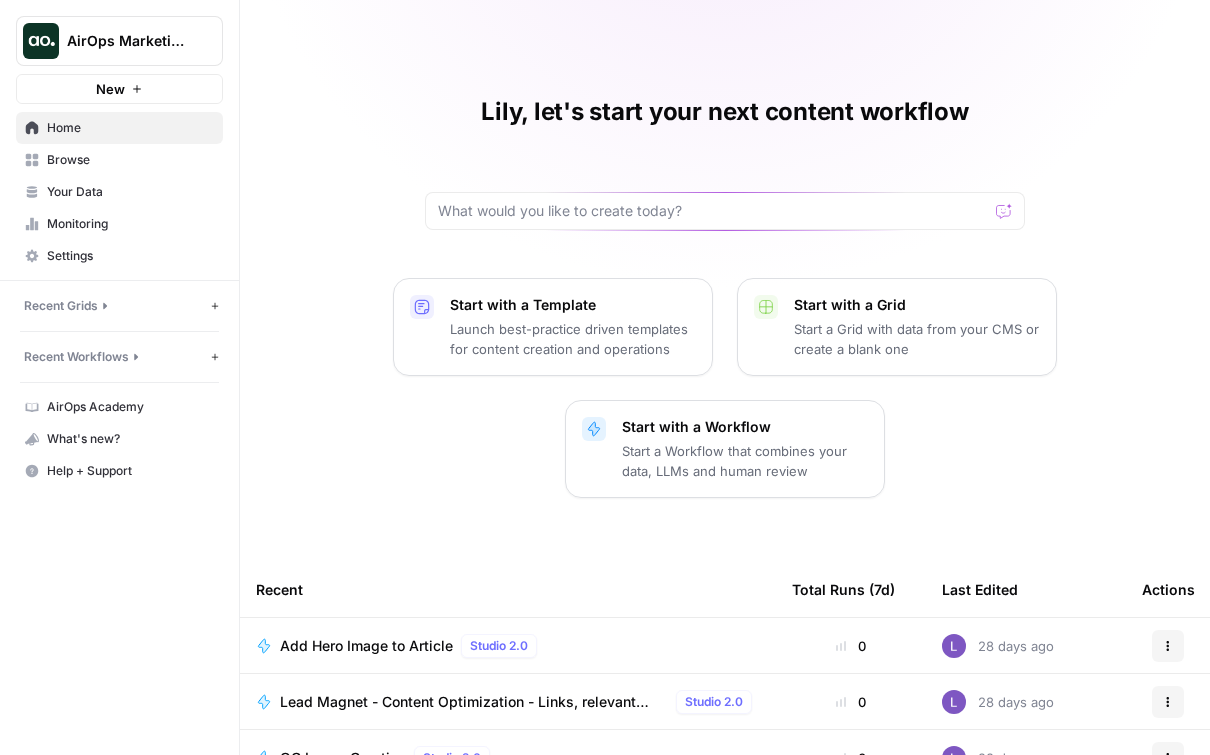click on "Browse" at bounding box center (119, 160) 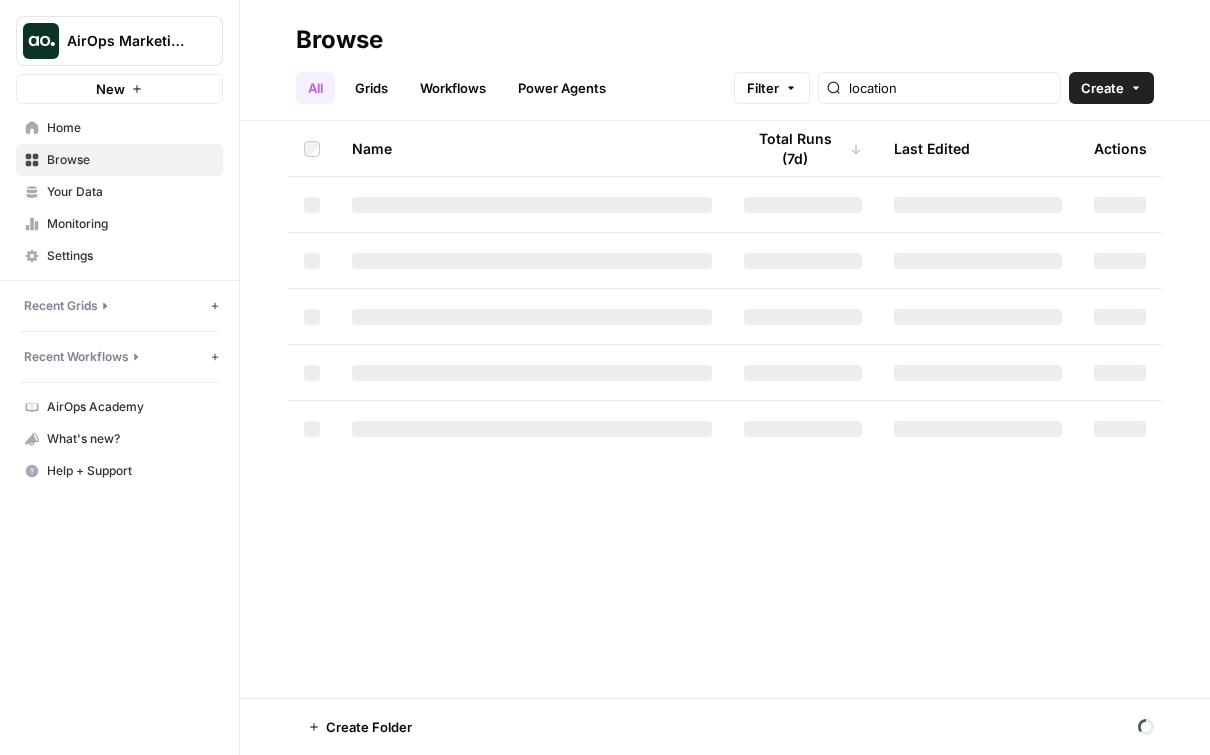 click on "Browse All Grids Workflows Power Agents Filter location Create" at bounding box center (725, 60) 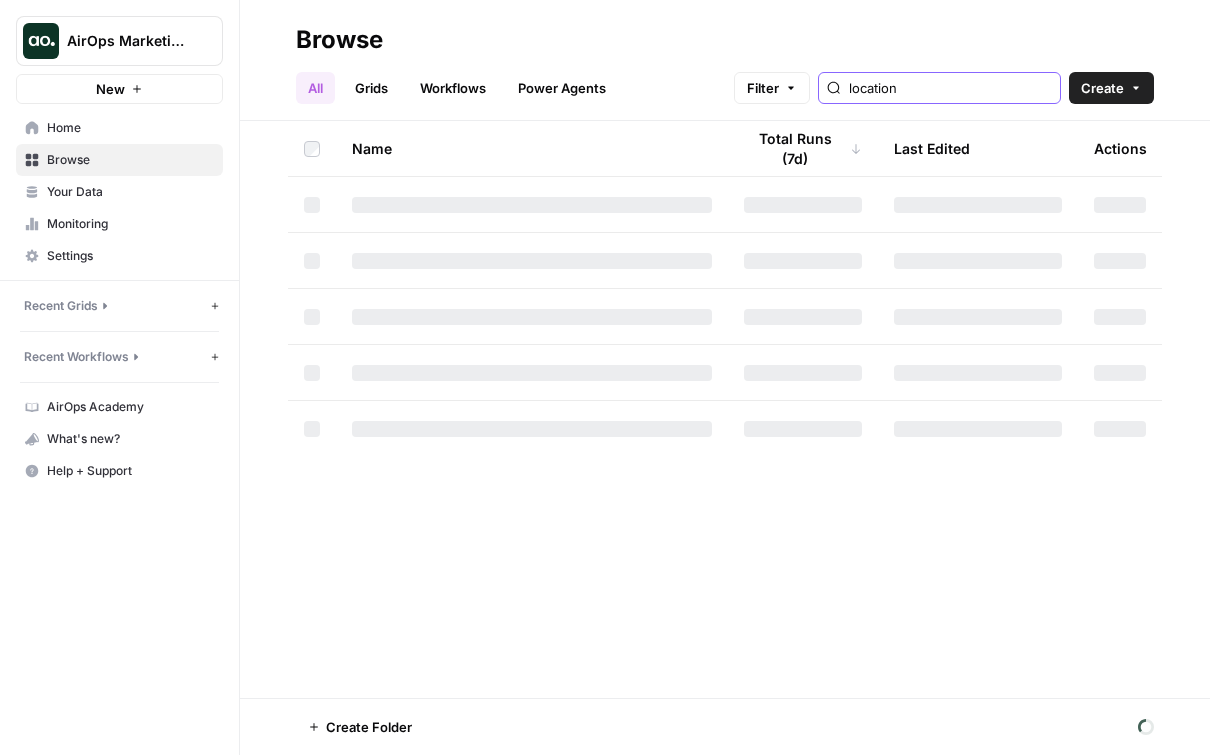 click on "location" at bounding box center [950, 88] 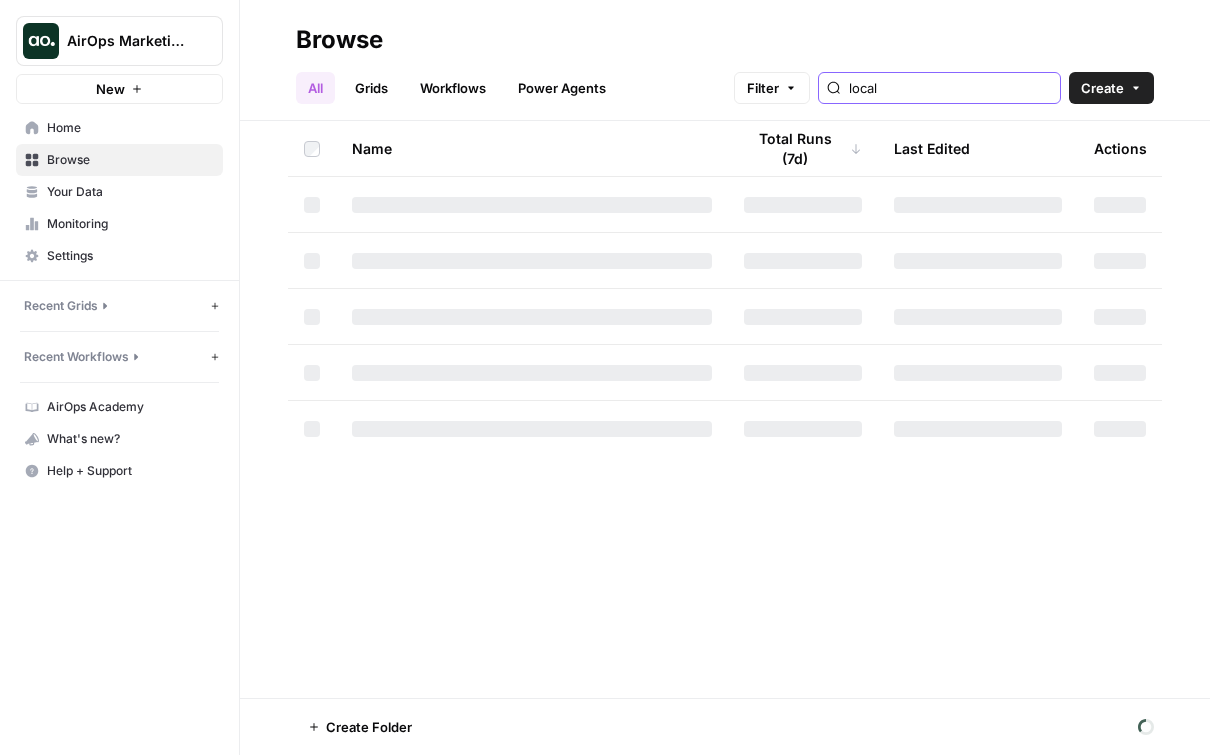 type on "local" 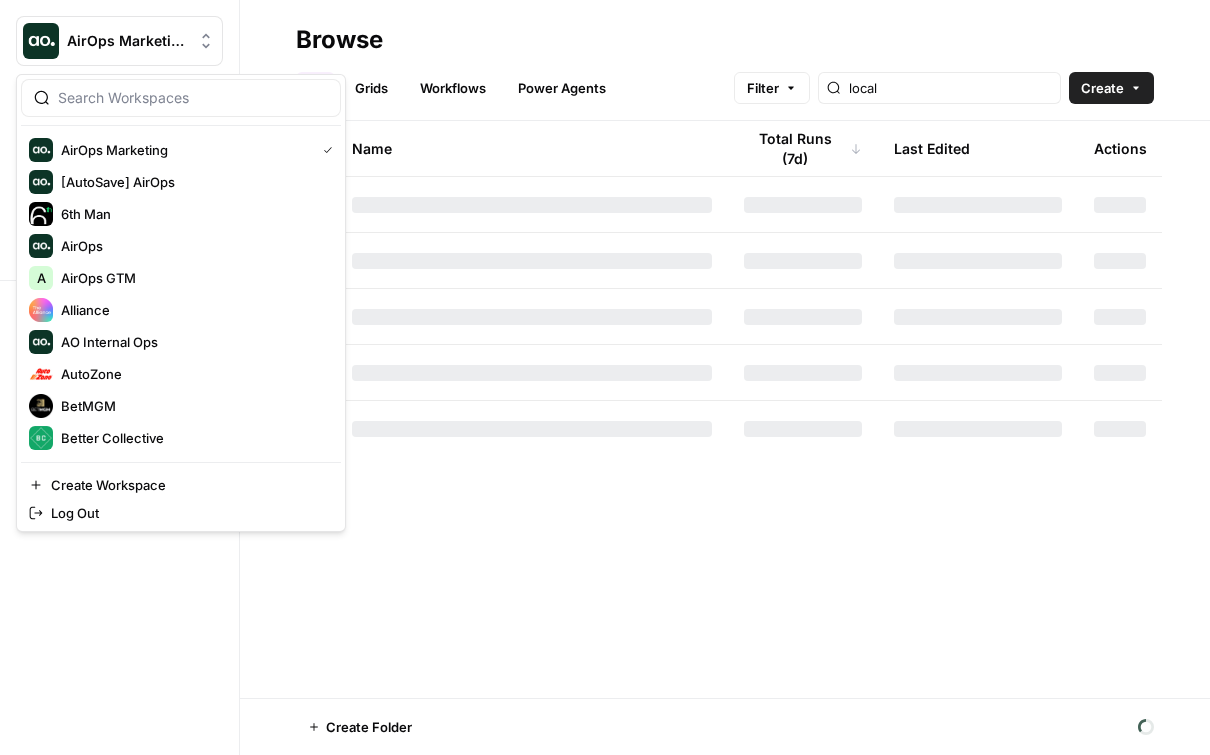 click on "AirOps Marketing" at bounding box center (119, 41) 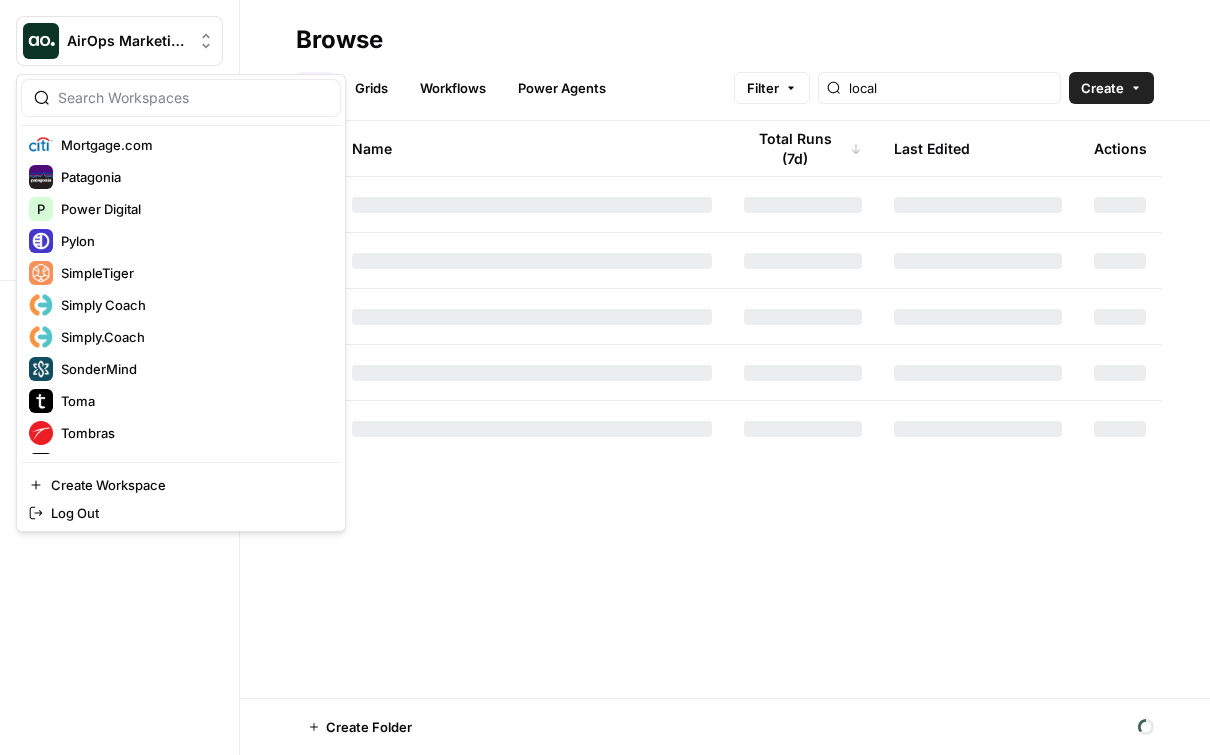 scroll, scrollTop: 1344, scrollLeft: 0, axis: vertical 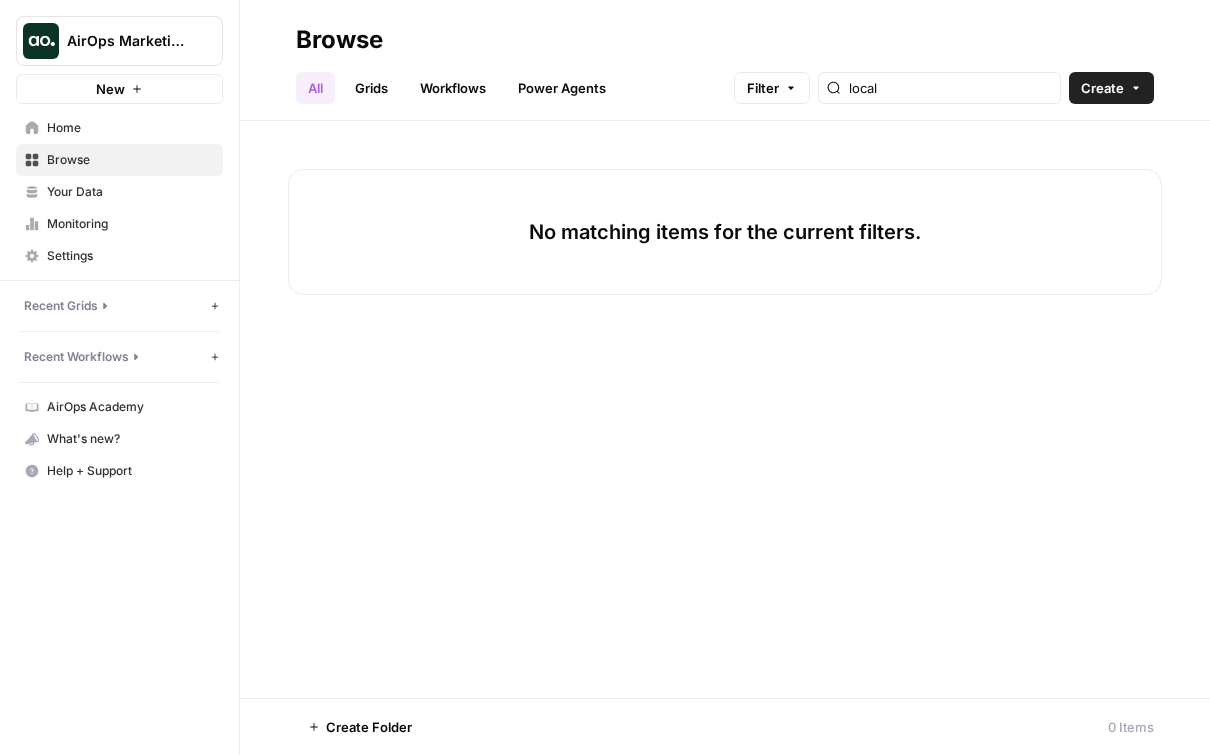 click on "No matching items for the current filters." at bounding box center (725, 409) 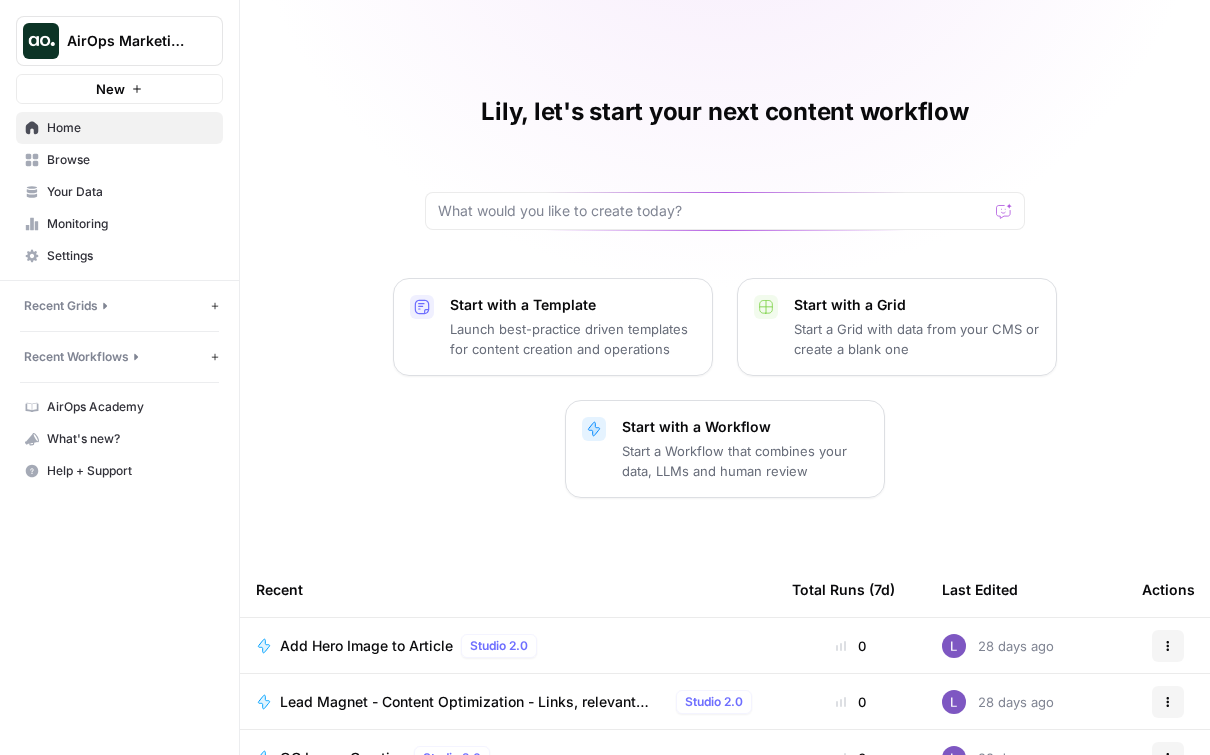click on "Your Data" at bounding box center (130, 192) 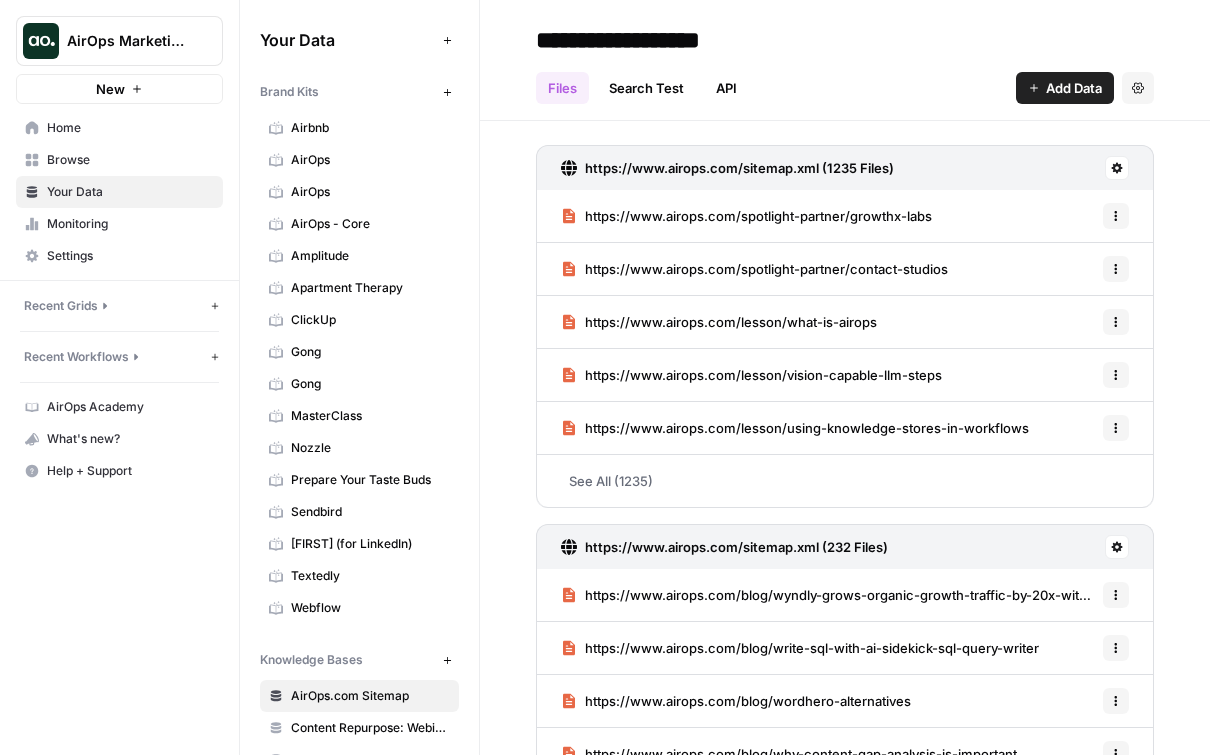 click on "Monitoring" at bounding box center (130, 224) 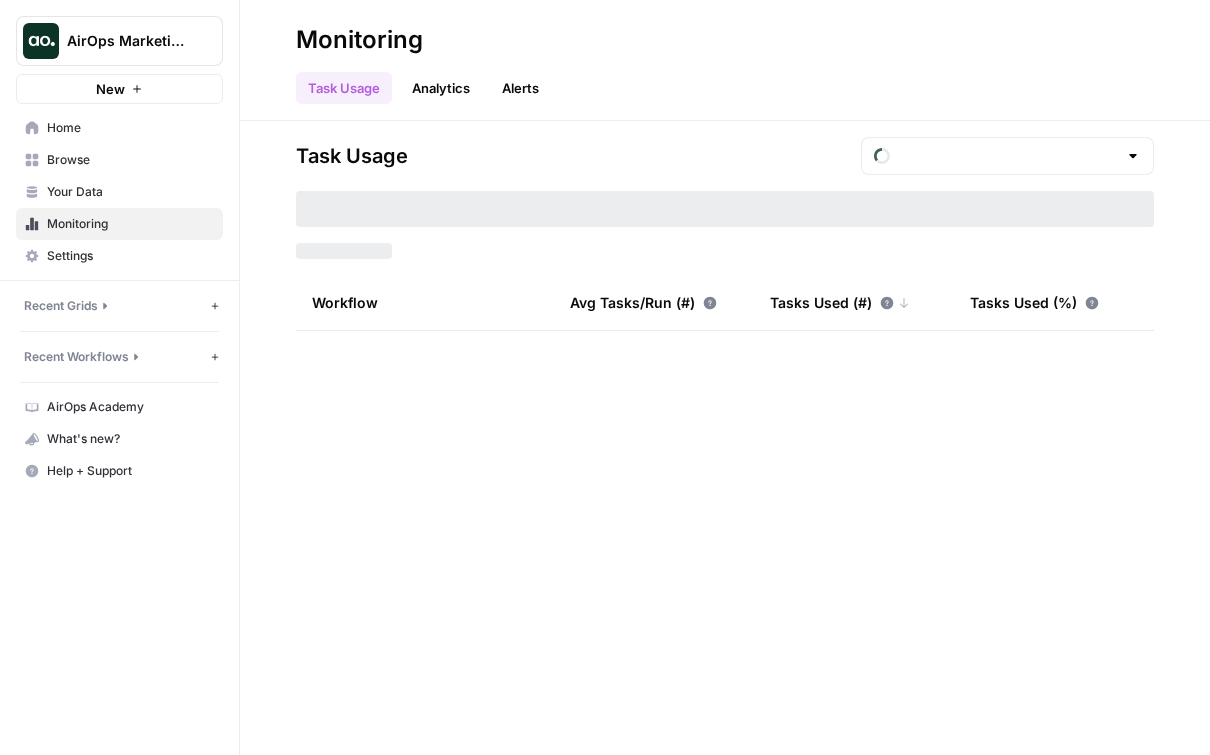type on "July Tasks" 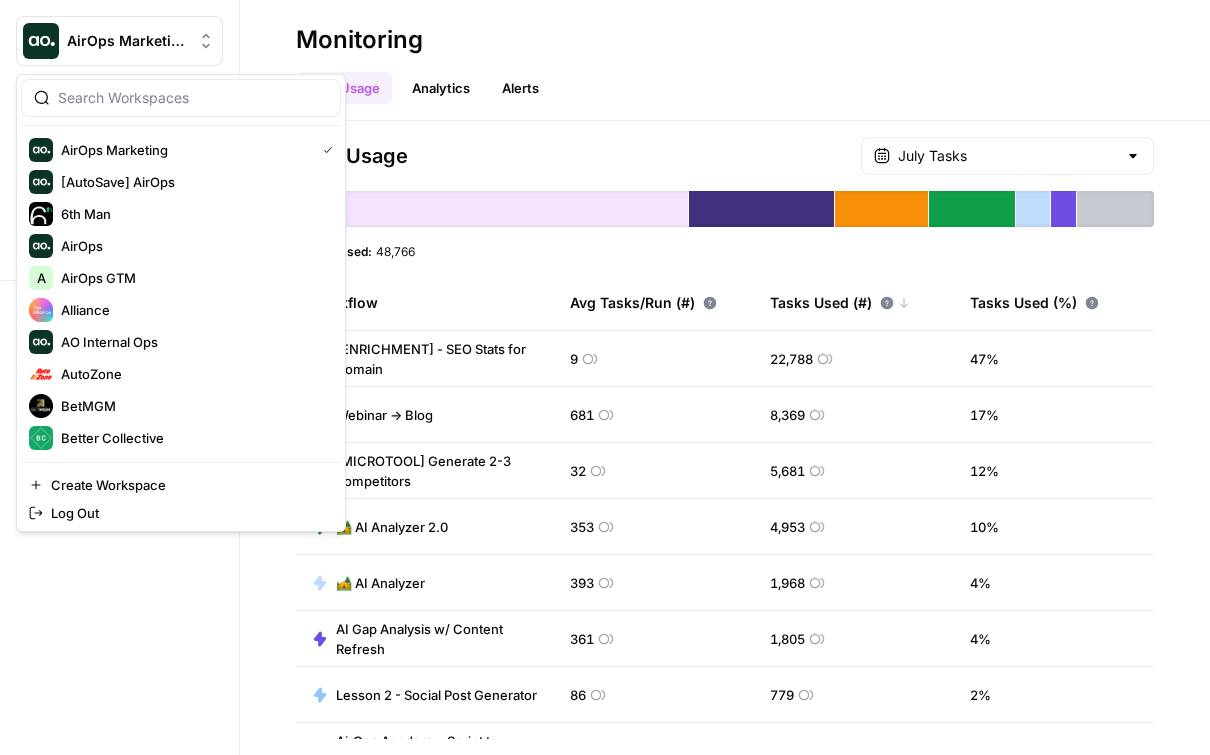 click on "AirOps Marketing" at bounding box center (127, 41) 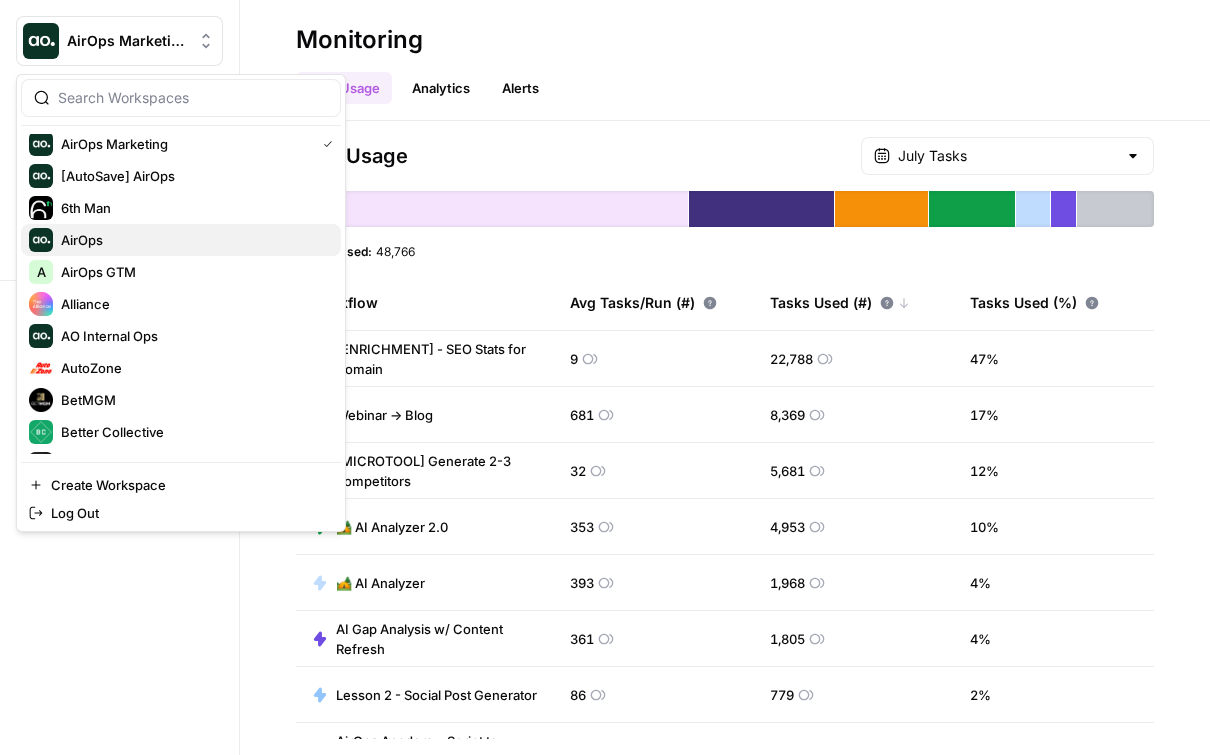 click on "AirOps" at bounding box center [193, 240] 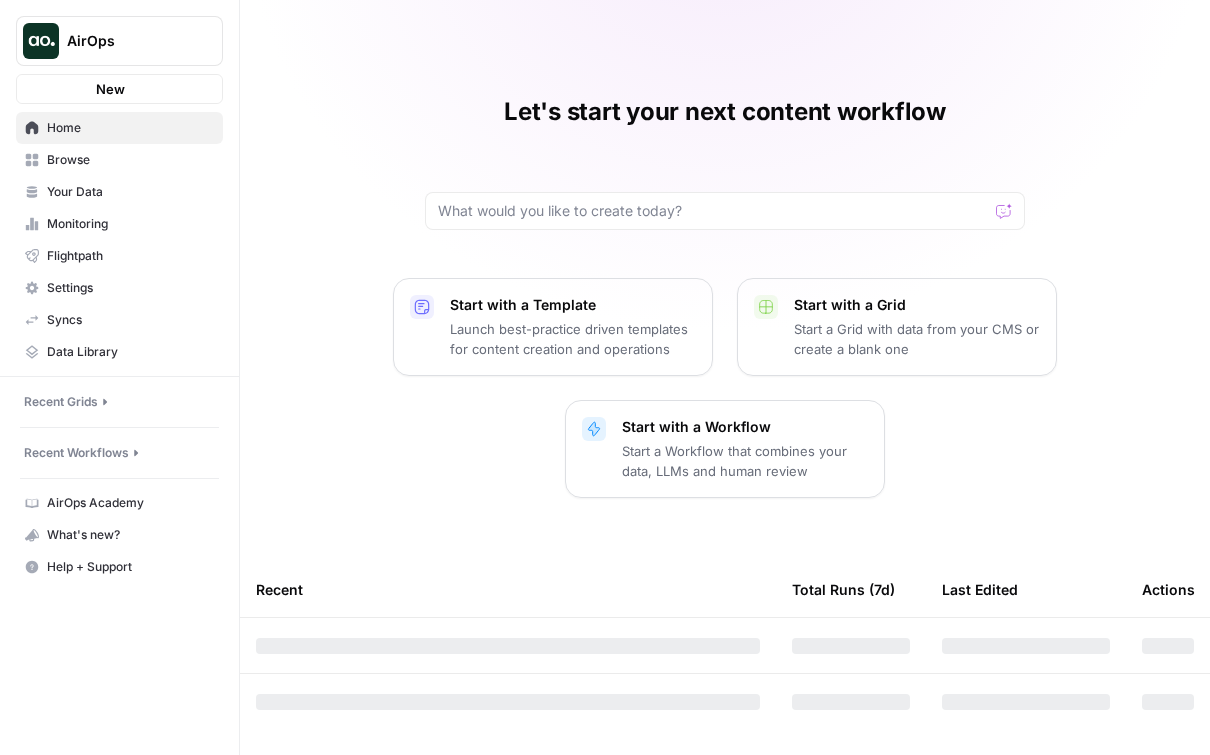 scroll, scrollTop: 0, scrollLeft: 0, axis: both 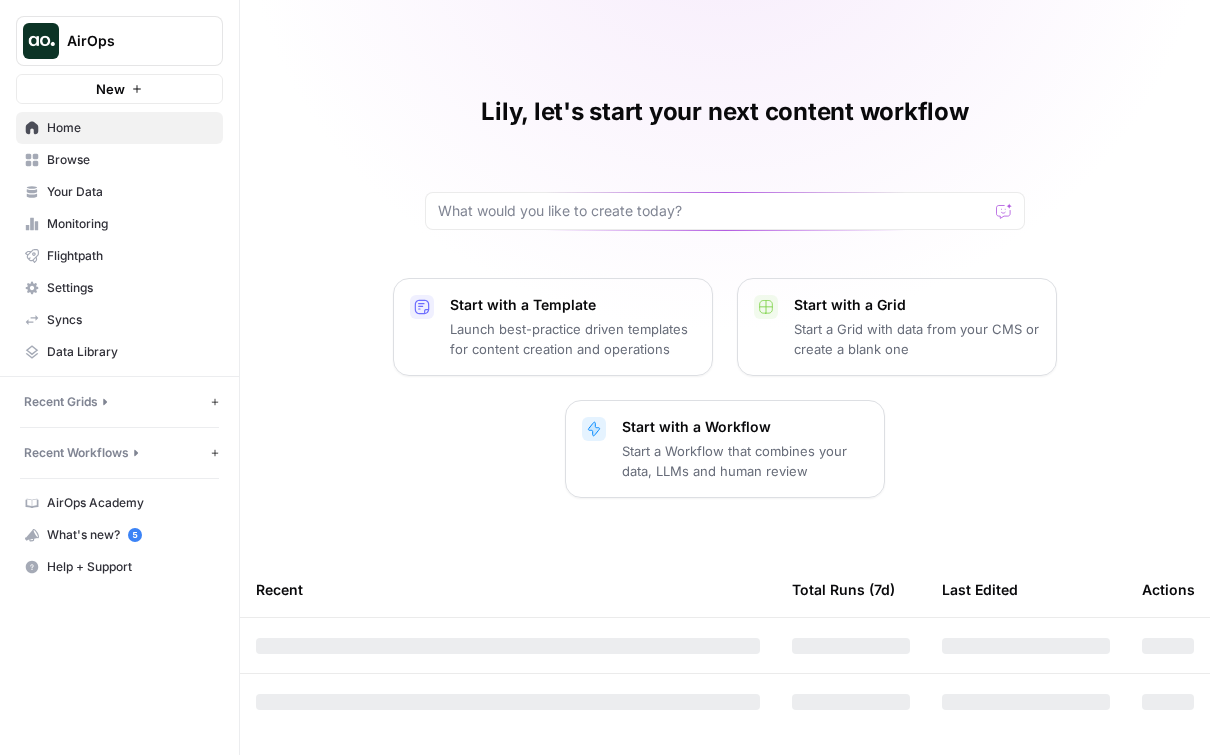 click on "Your Data" at bounding box center [130, 192] 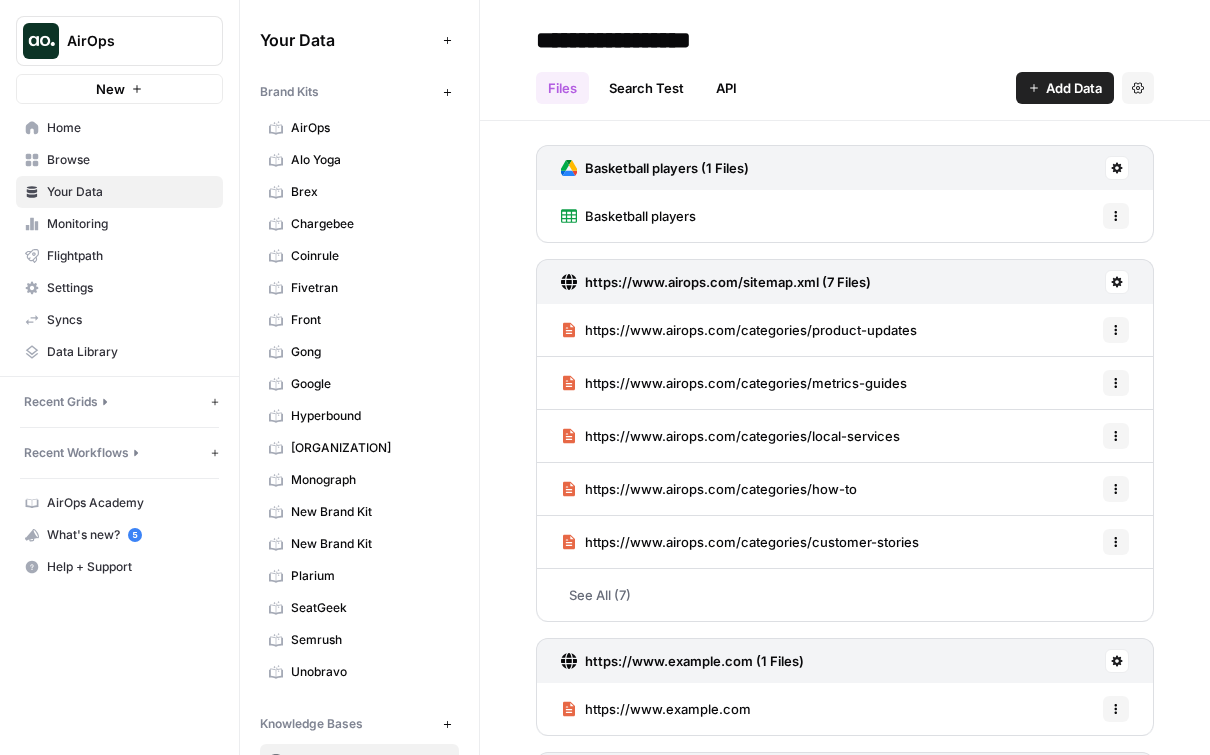 click on "Browse" at bounding box center [119, 160] 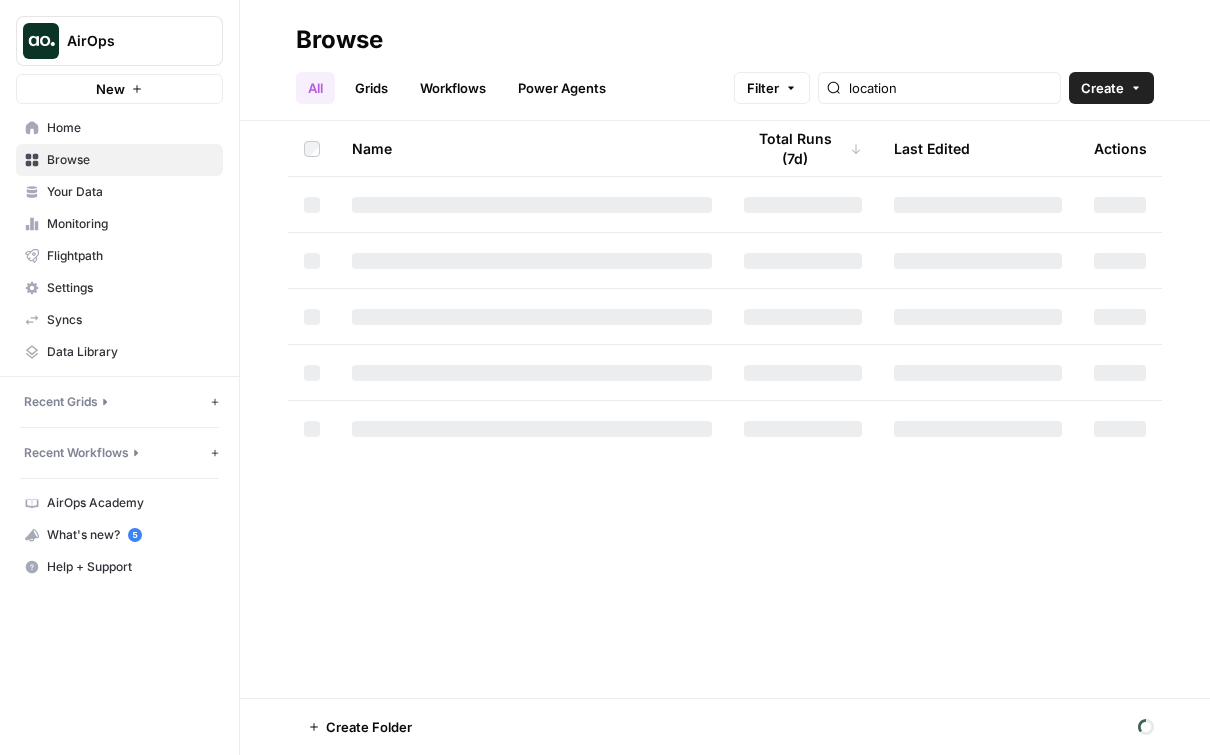 click on "location" at bounding box center [939, 88] 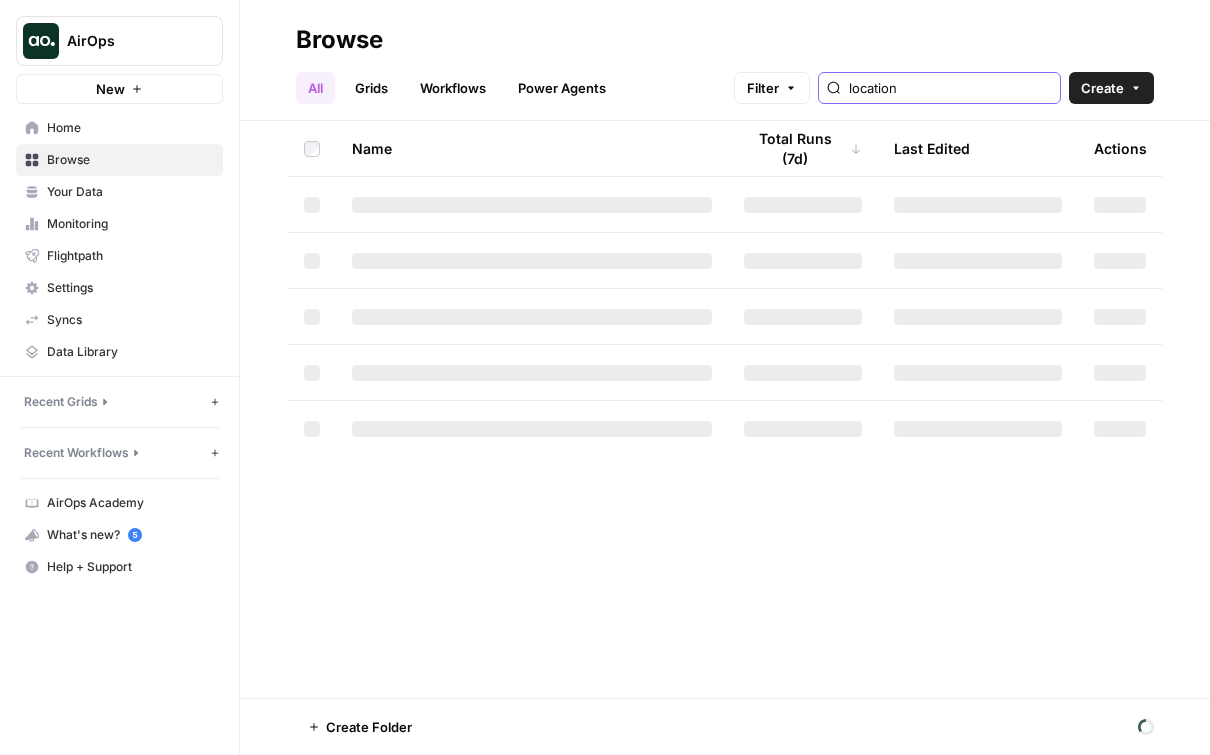 click on "location" at bounding box center (950, 88) 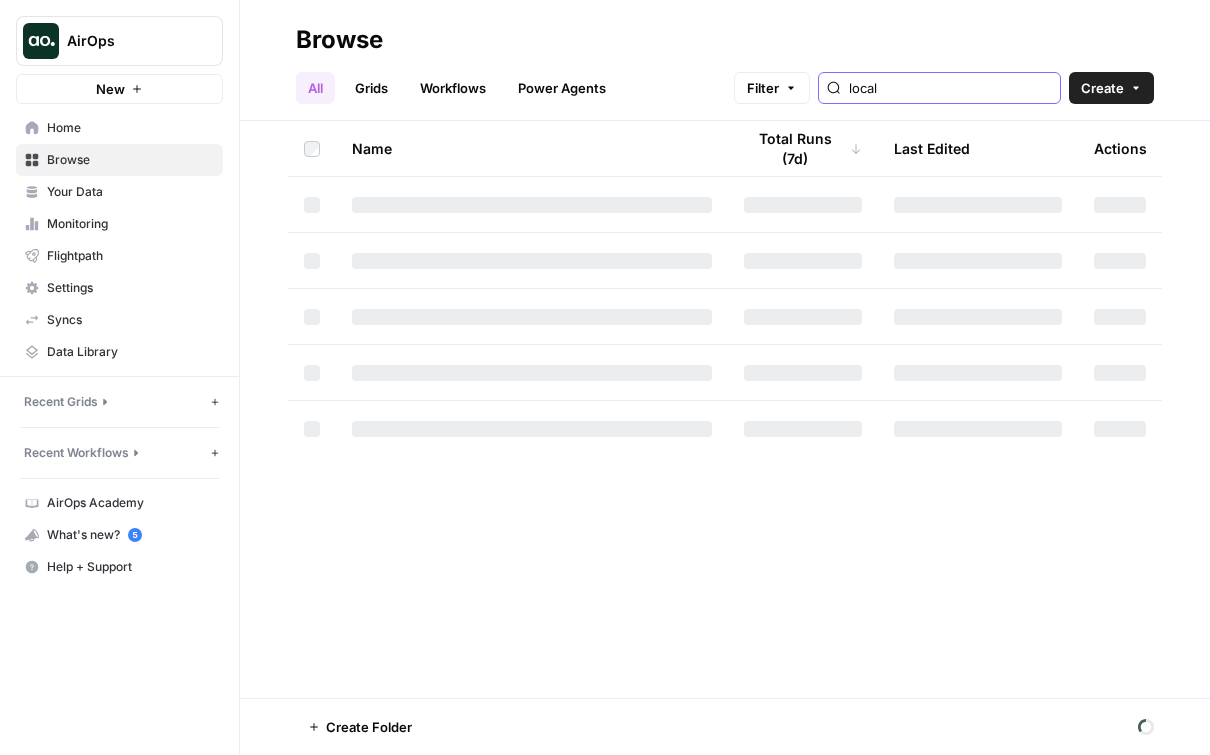 click on "local" at bounding box center [950, 88] 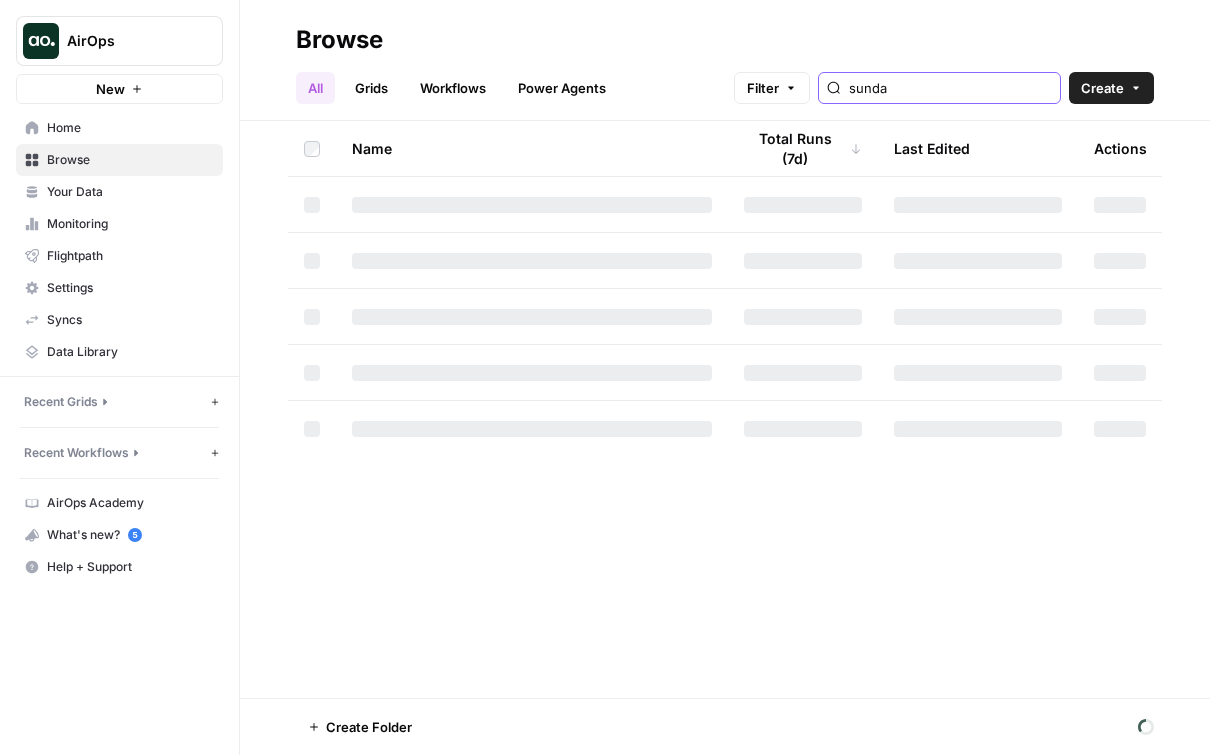 type on "sunda" 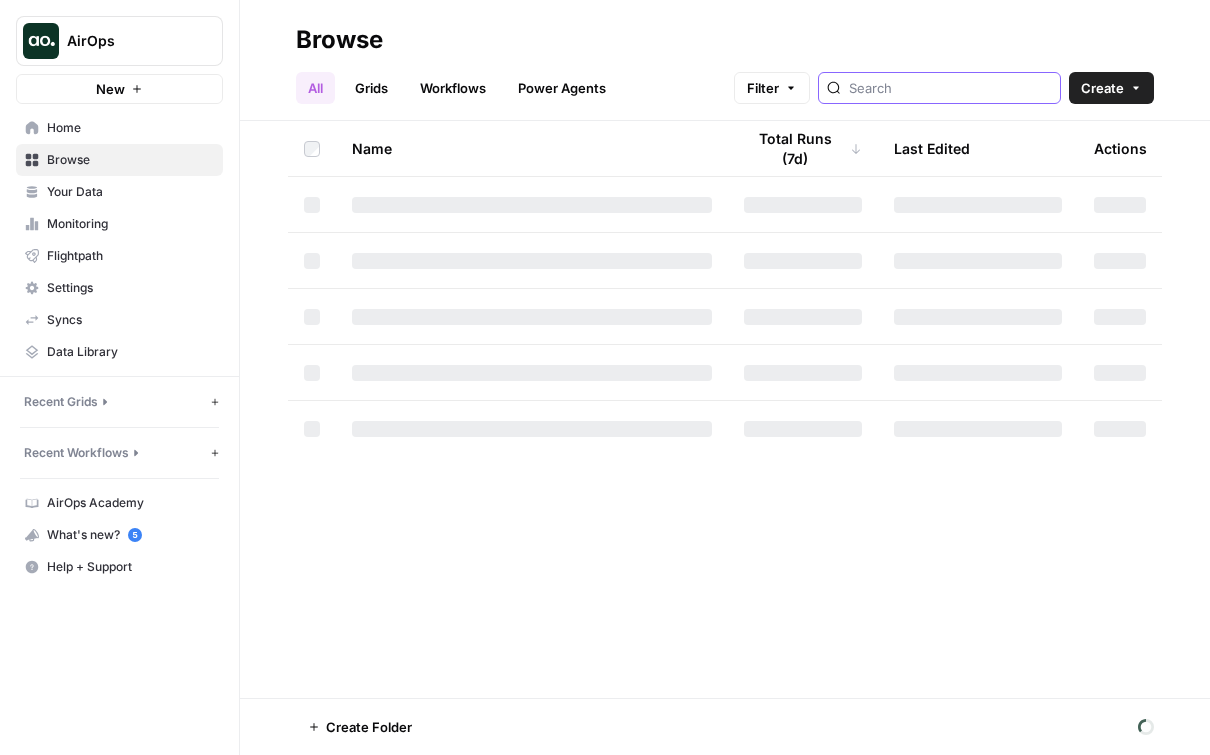 type 